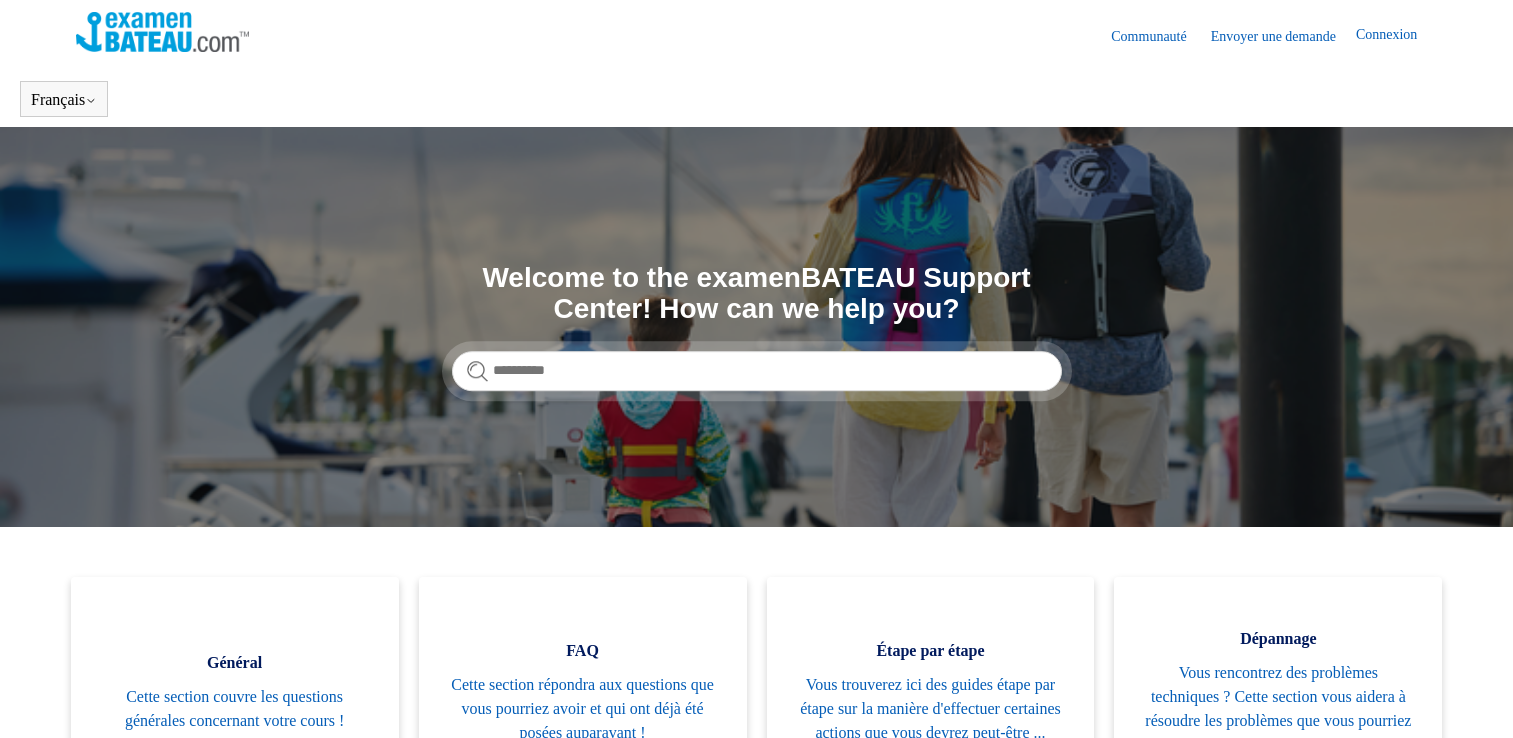 scroll, scrollTop: 0, scrollLeft: 0, axis: both 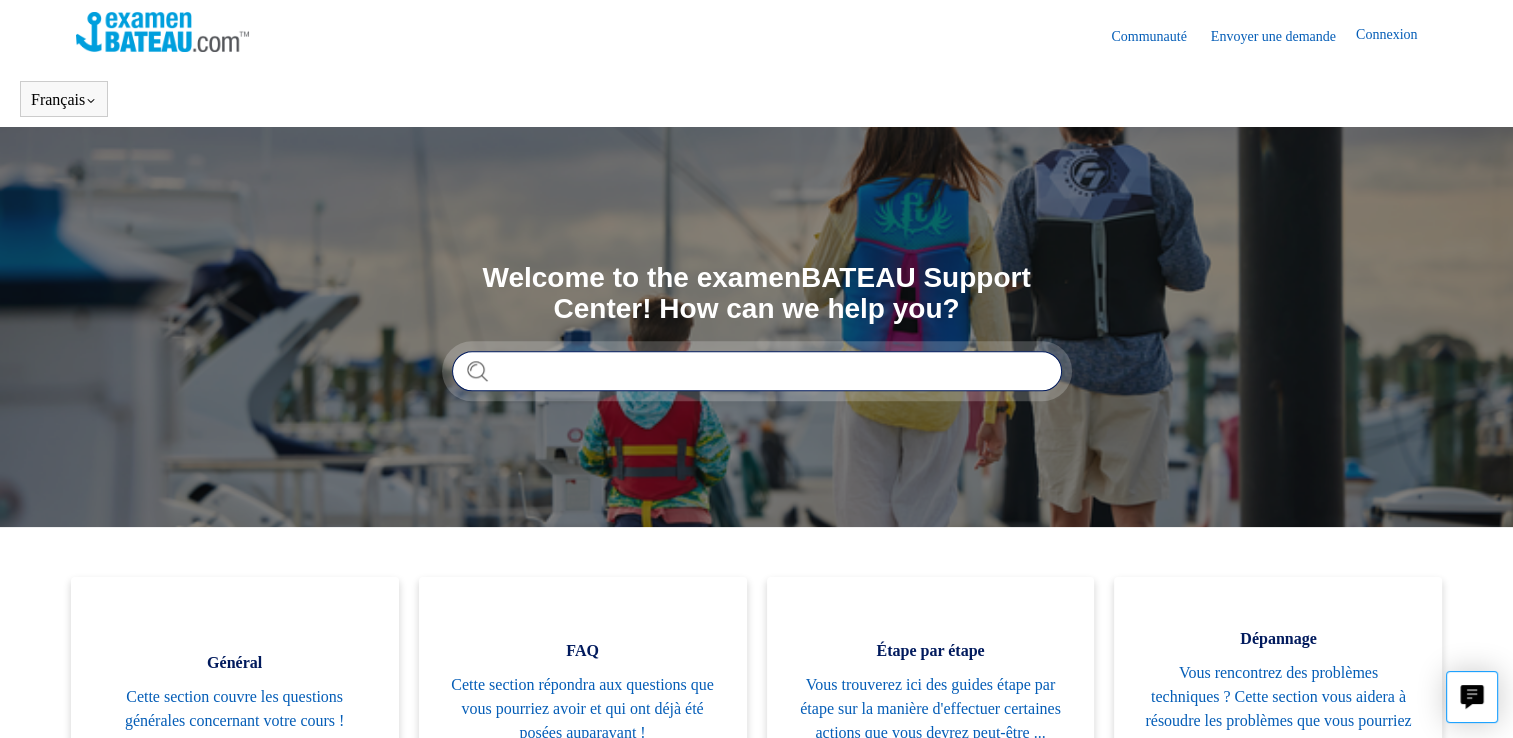 click at bounding box center [757, 371] 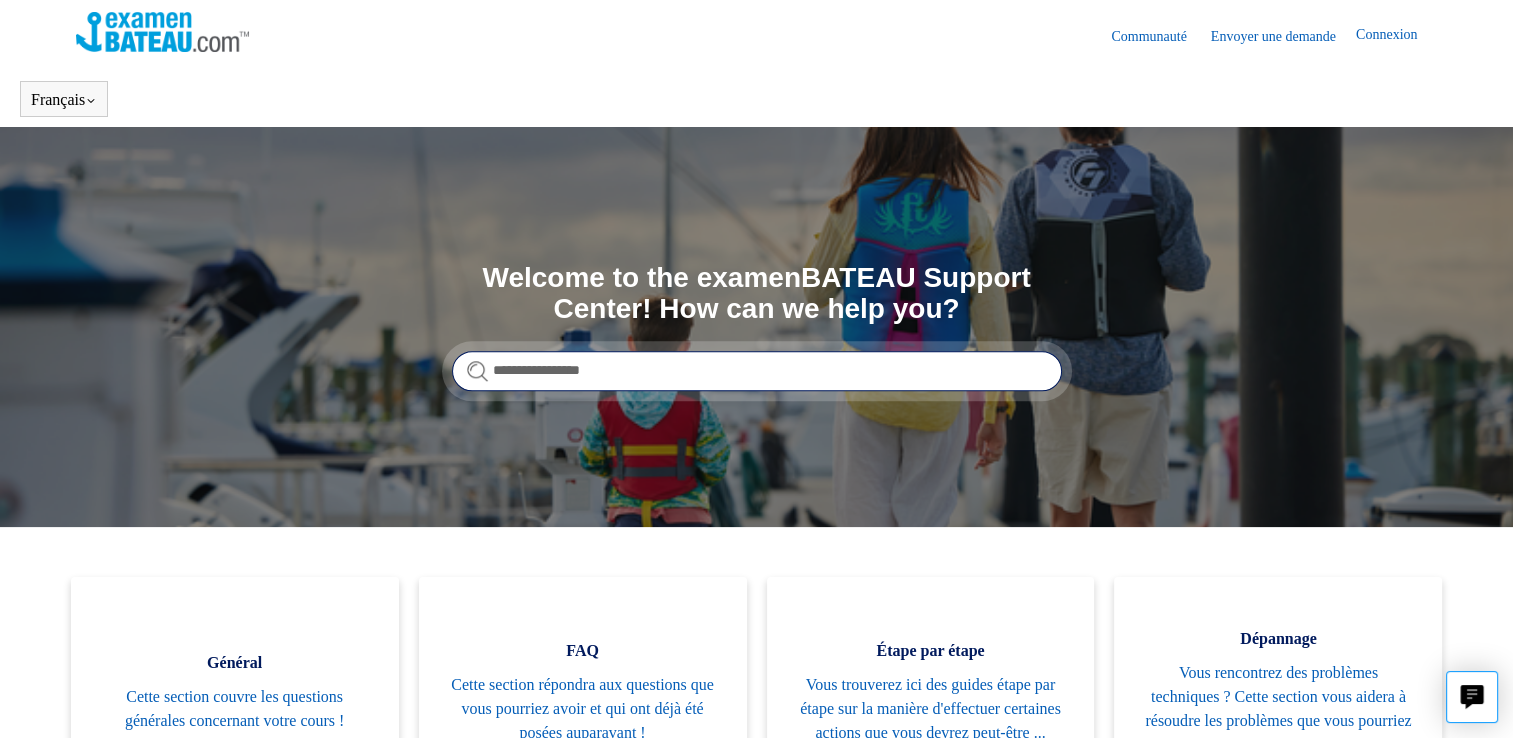 type on "**********" 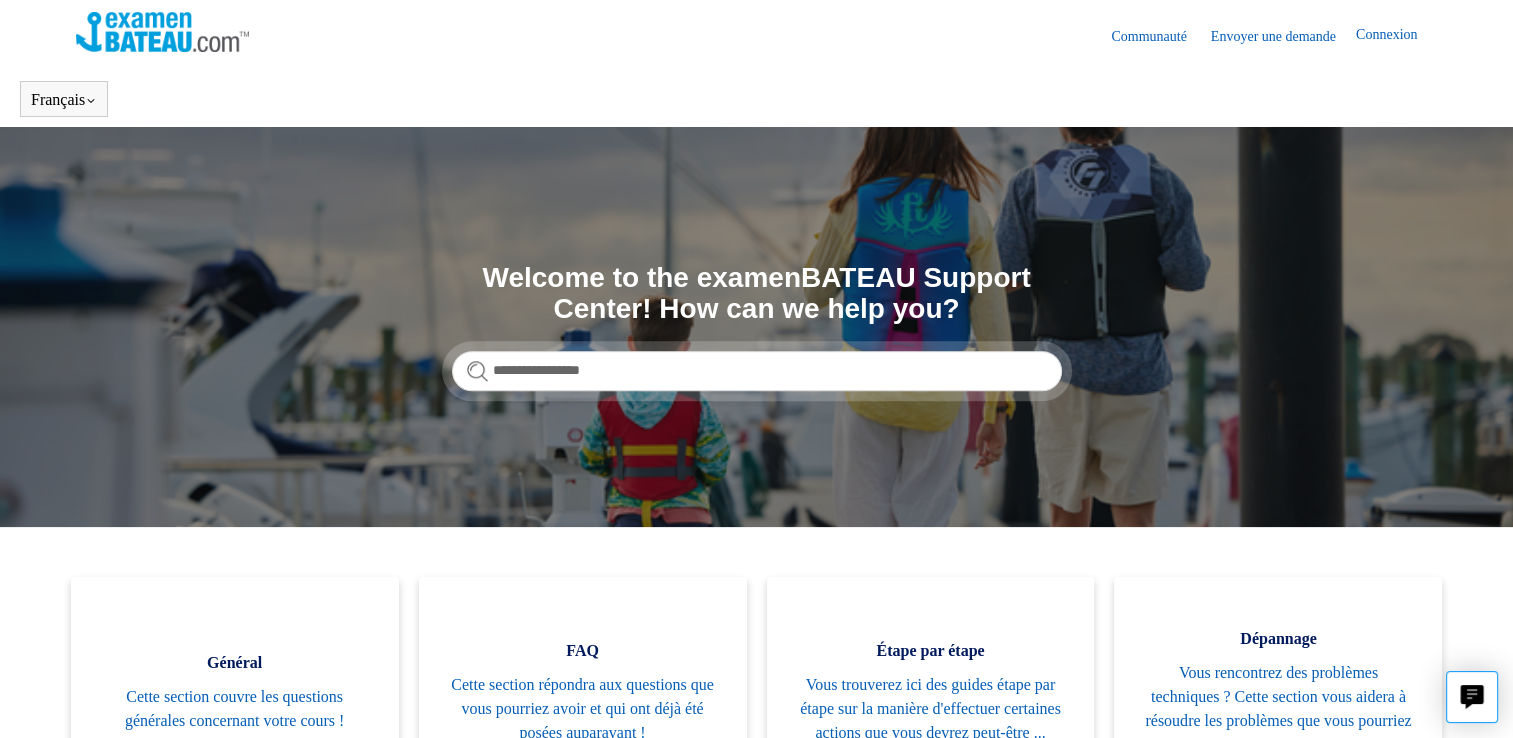 click on "Envoyer une demande" at bounding box center [1283, 36] 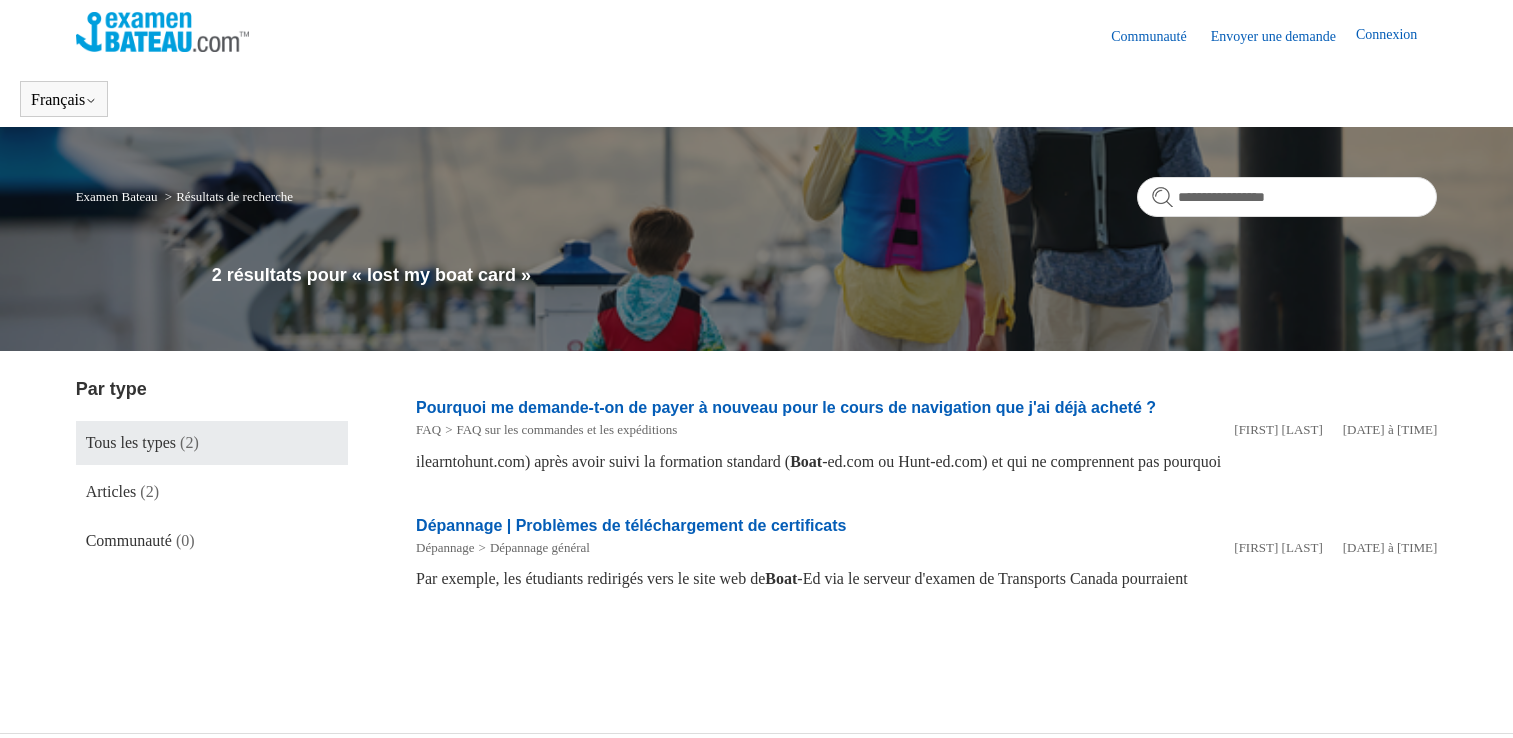 scroll, scrollTop: 0, scrollLeft: 0, axis: both 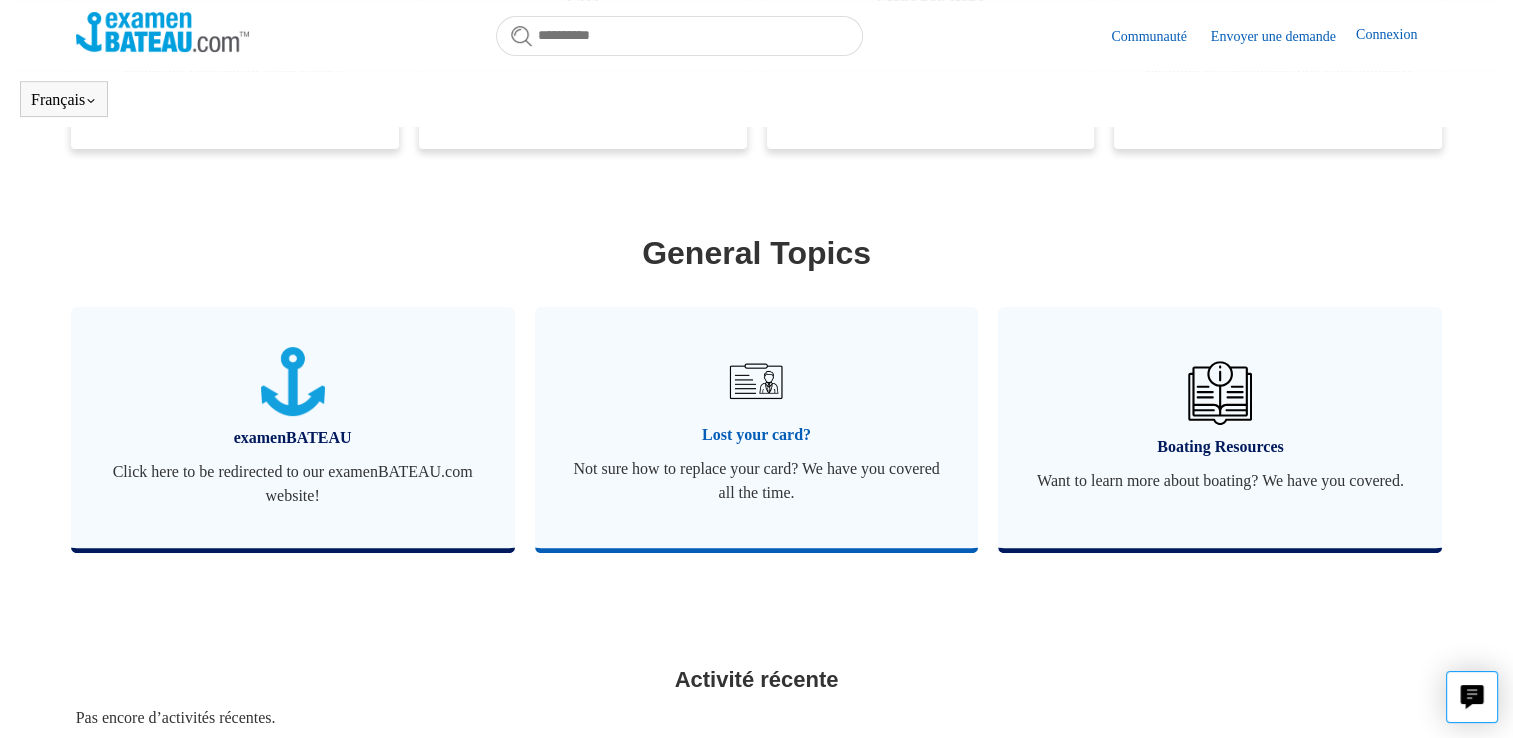 click on "Lost your card?
Not sure how to replace your card? We have you covered all the time." at bounding box center [757, 427] 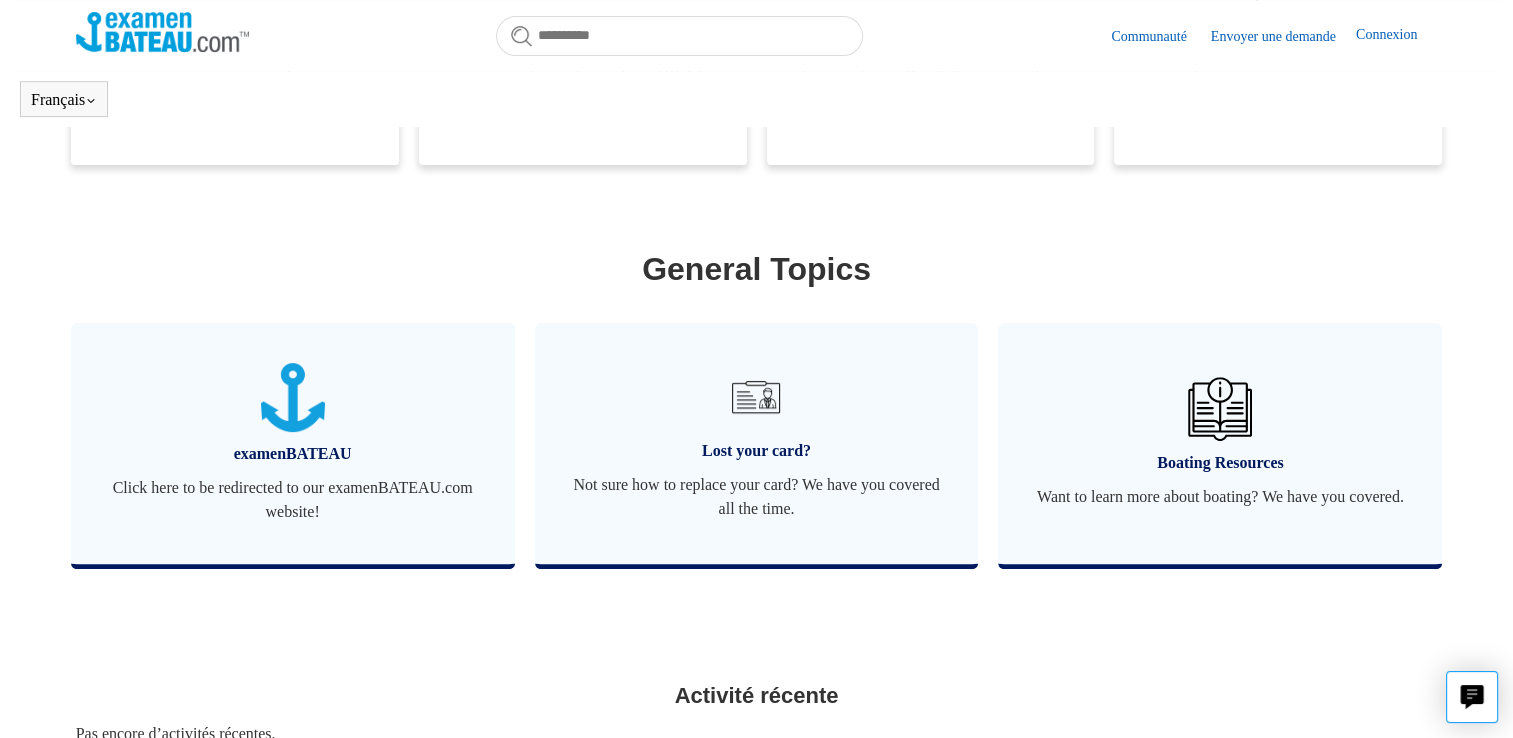 scroll, scrollTop: 704, scrollLeft: 0, axis: vertical 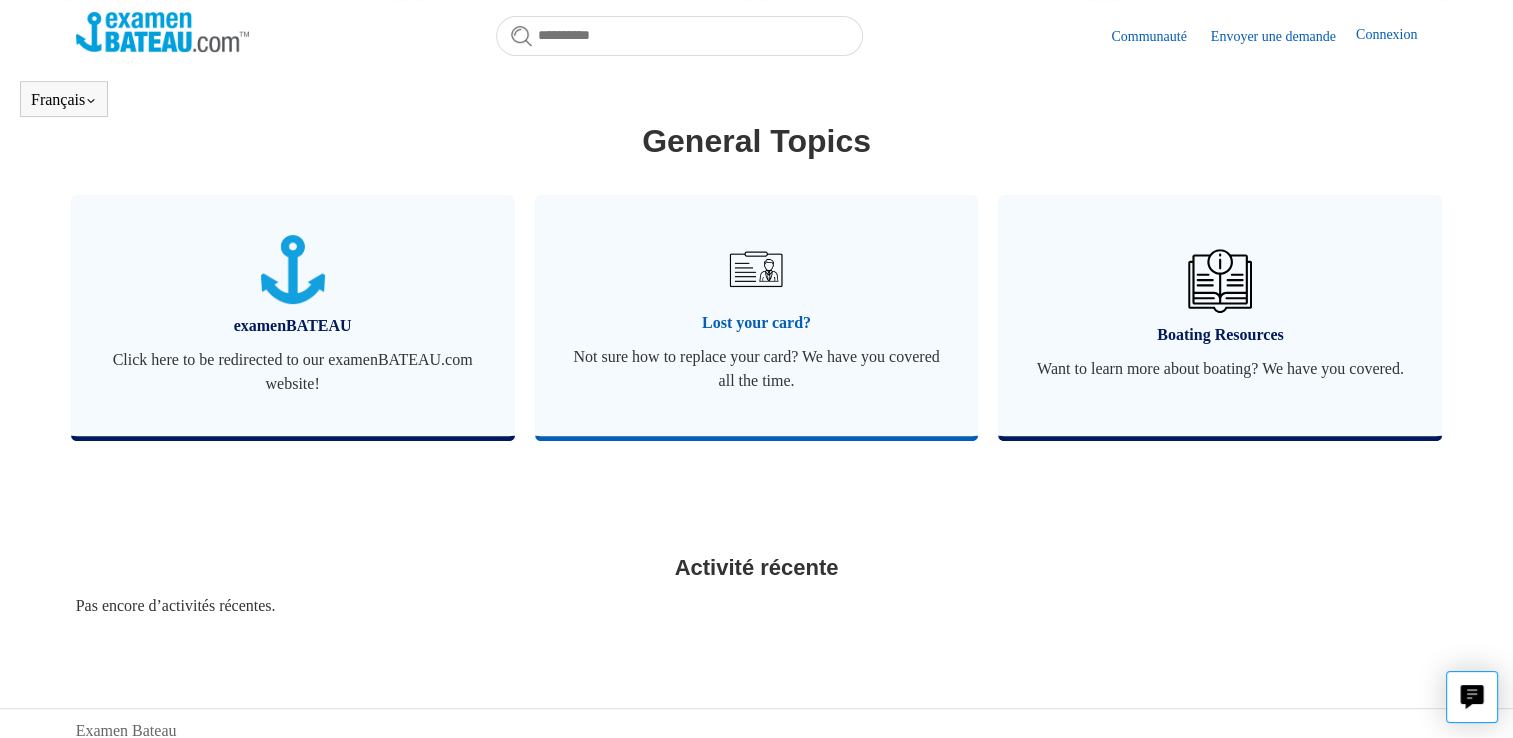 click at bounding box center [756, 269] 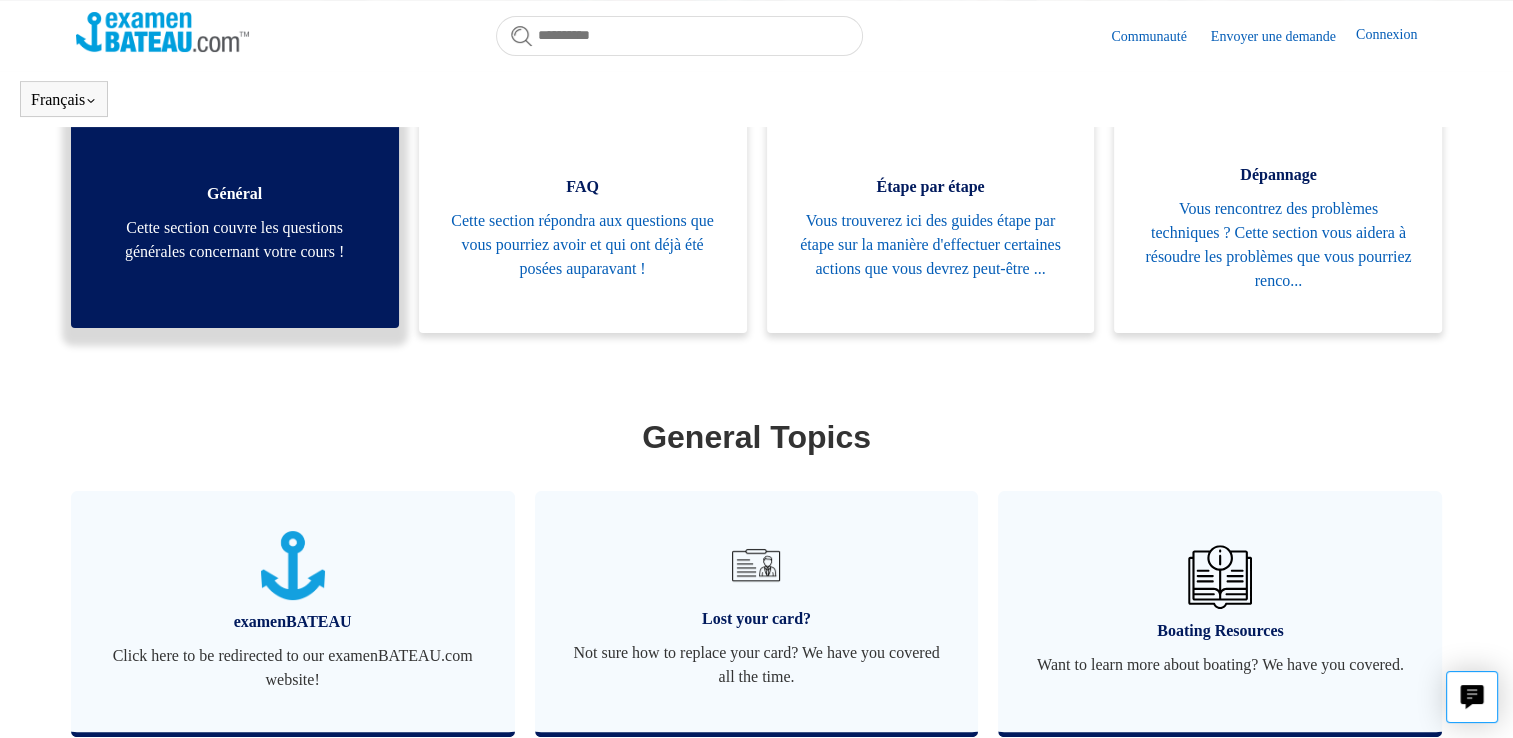 scroll, scrollTop: 756, scrollLeft: 0, axis: vertical 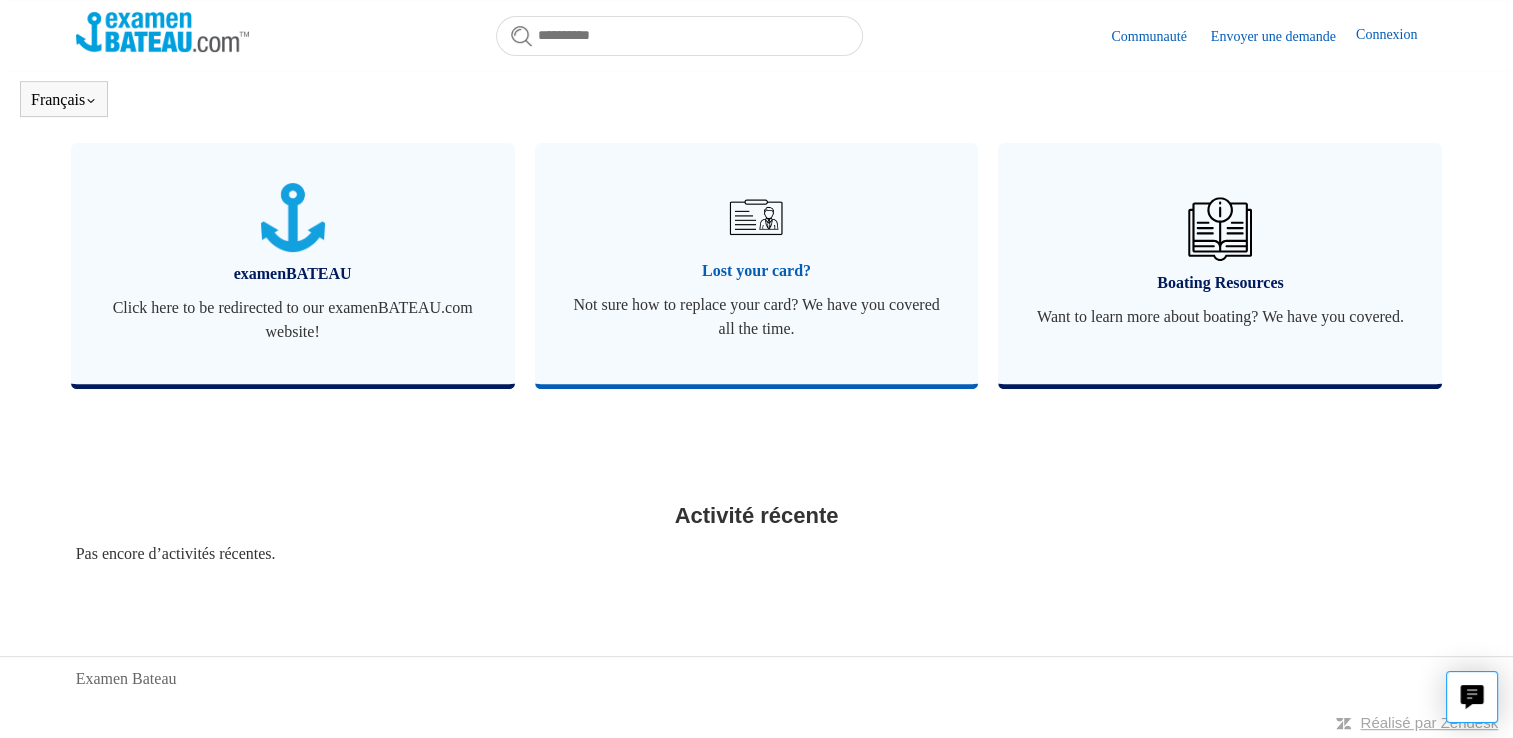 click at bounding box center (756, 217) 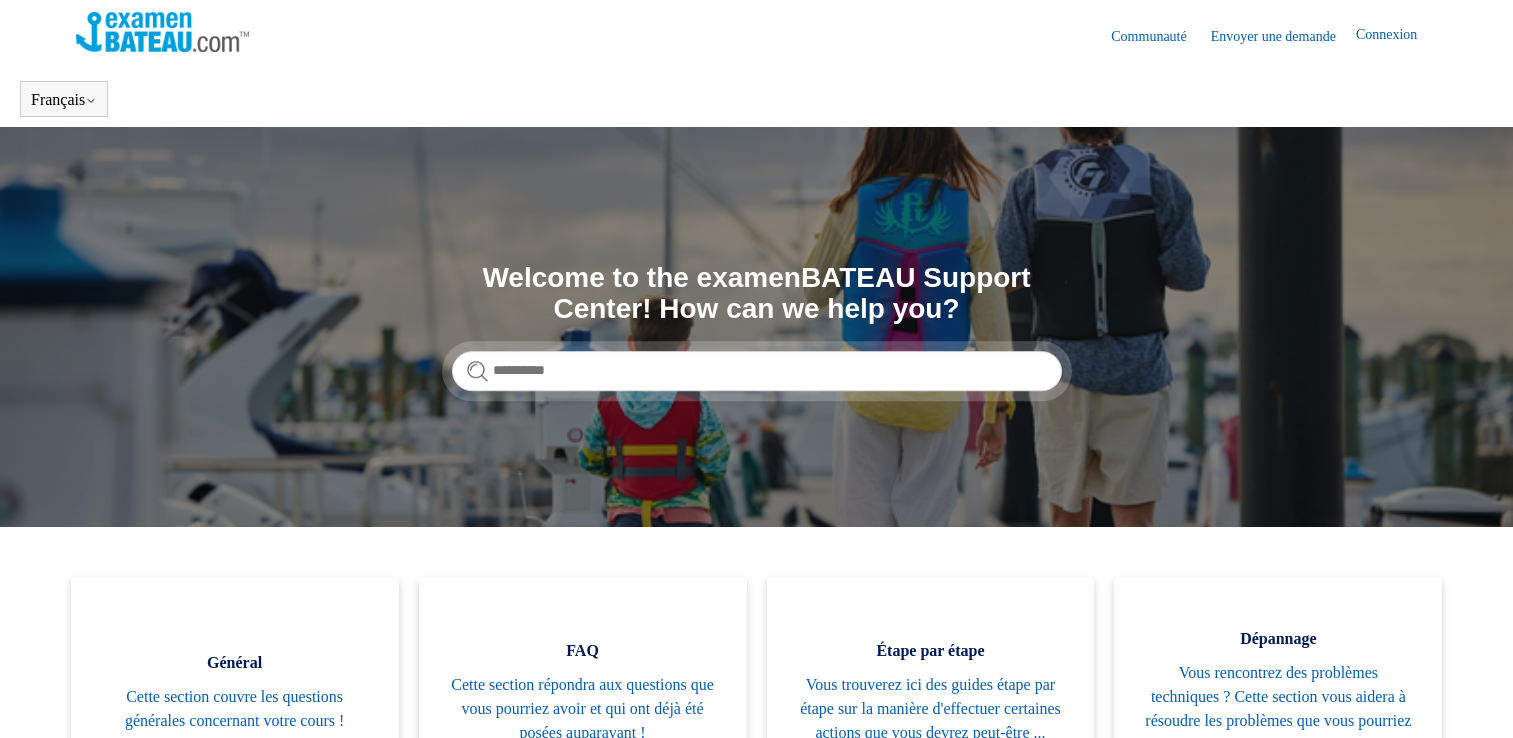 scroll, scrollTop: 0, scrollLeft: 0, axis: both 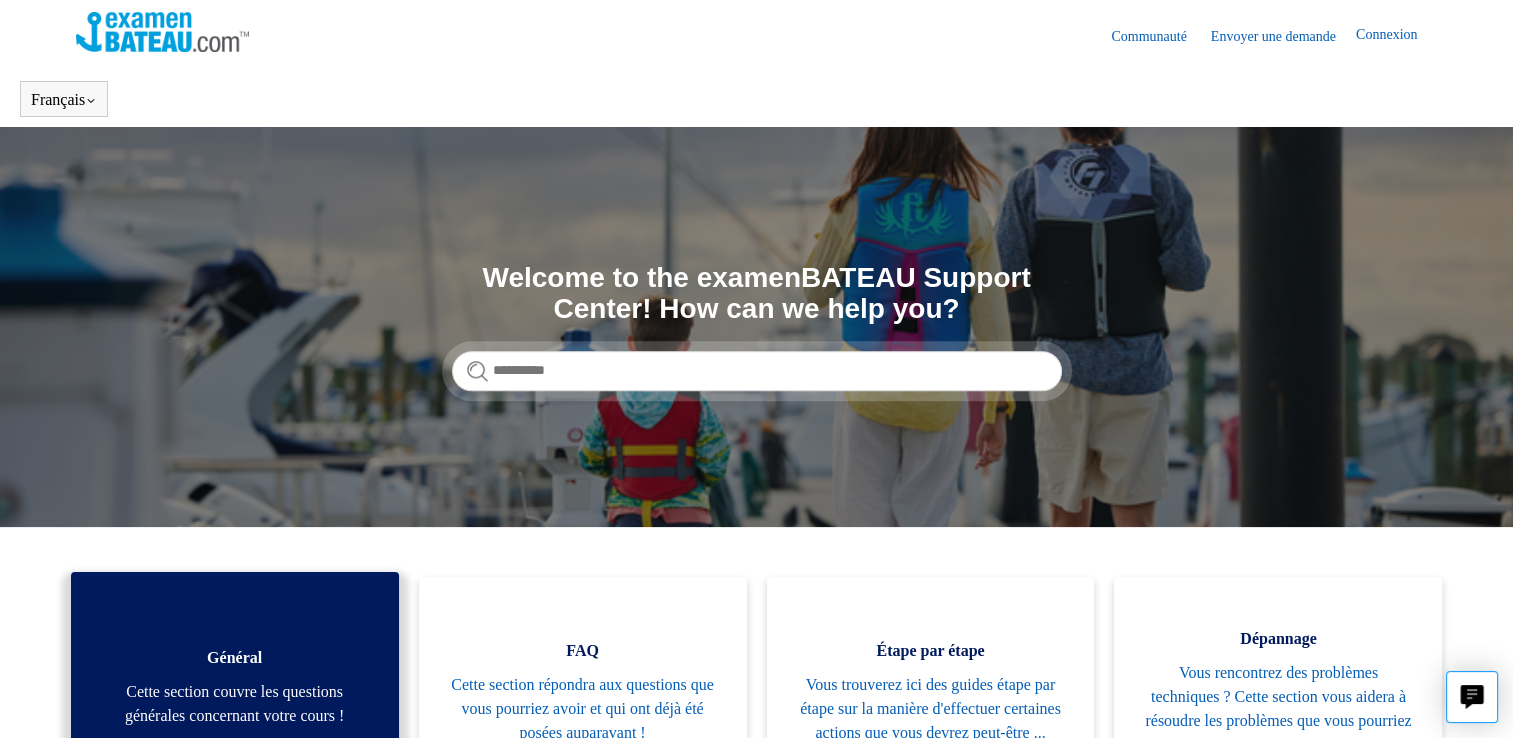 click on "Général
Cette section couvre les questions générales concernant votre cours !" at bounding box center [235, 682] 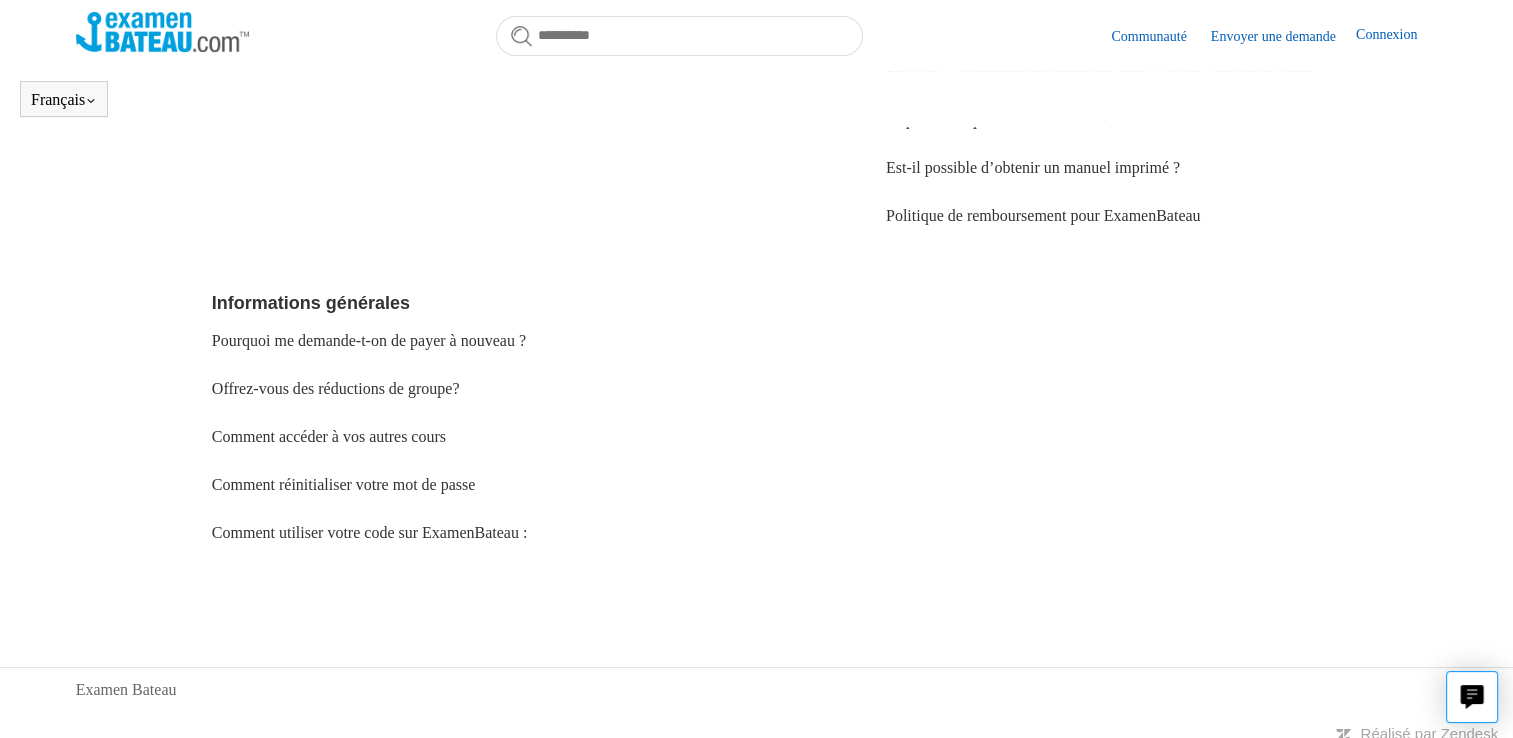 scroll, scrollTop: 469, scrollLeft: 0, axis: vertical 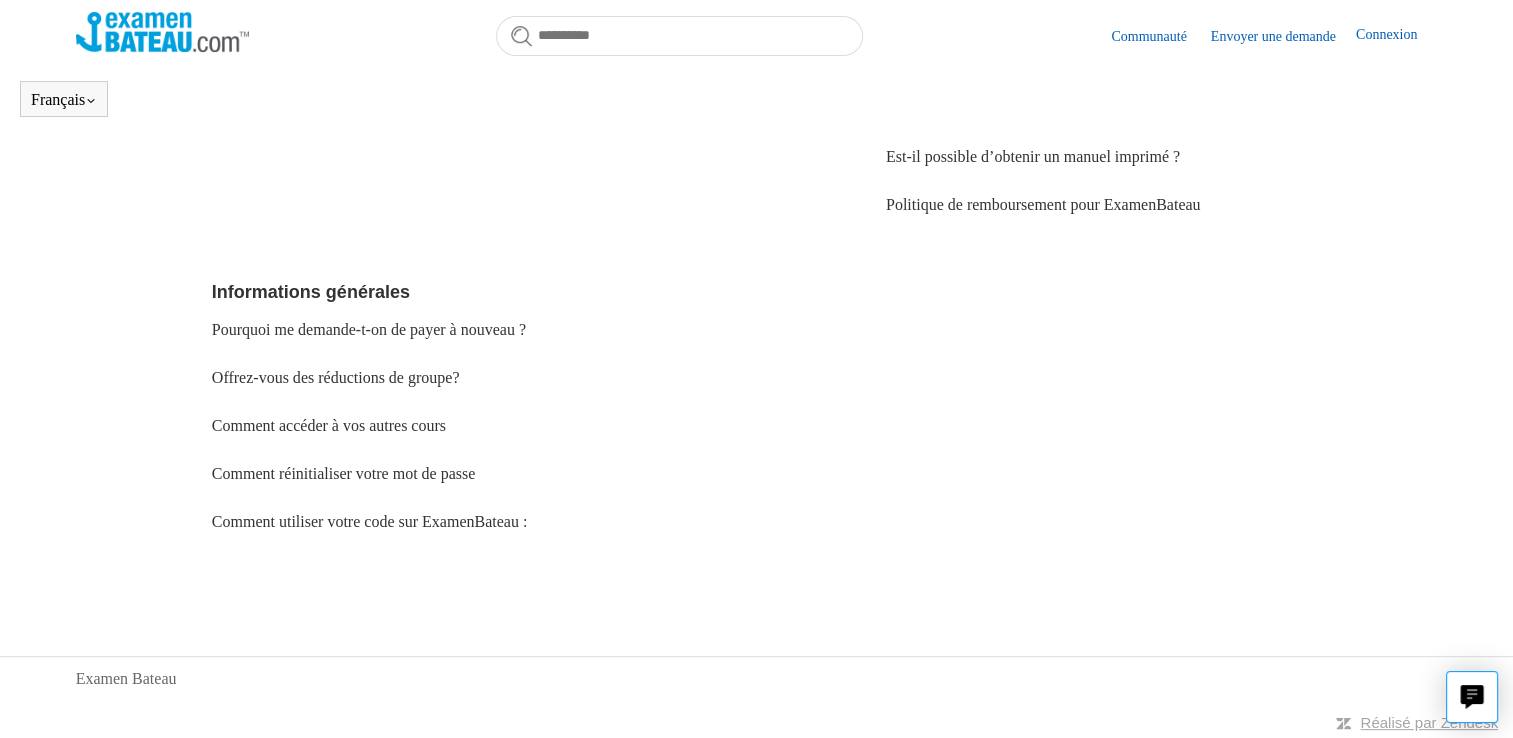 click on "Envoyer une demande" at bounding box center [1283, 36] 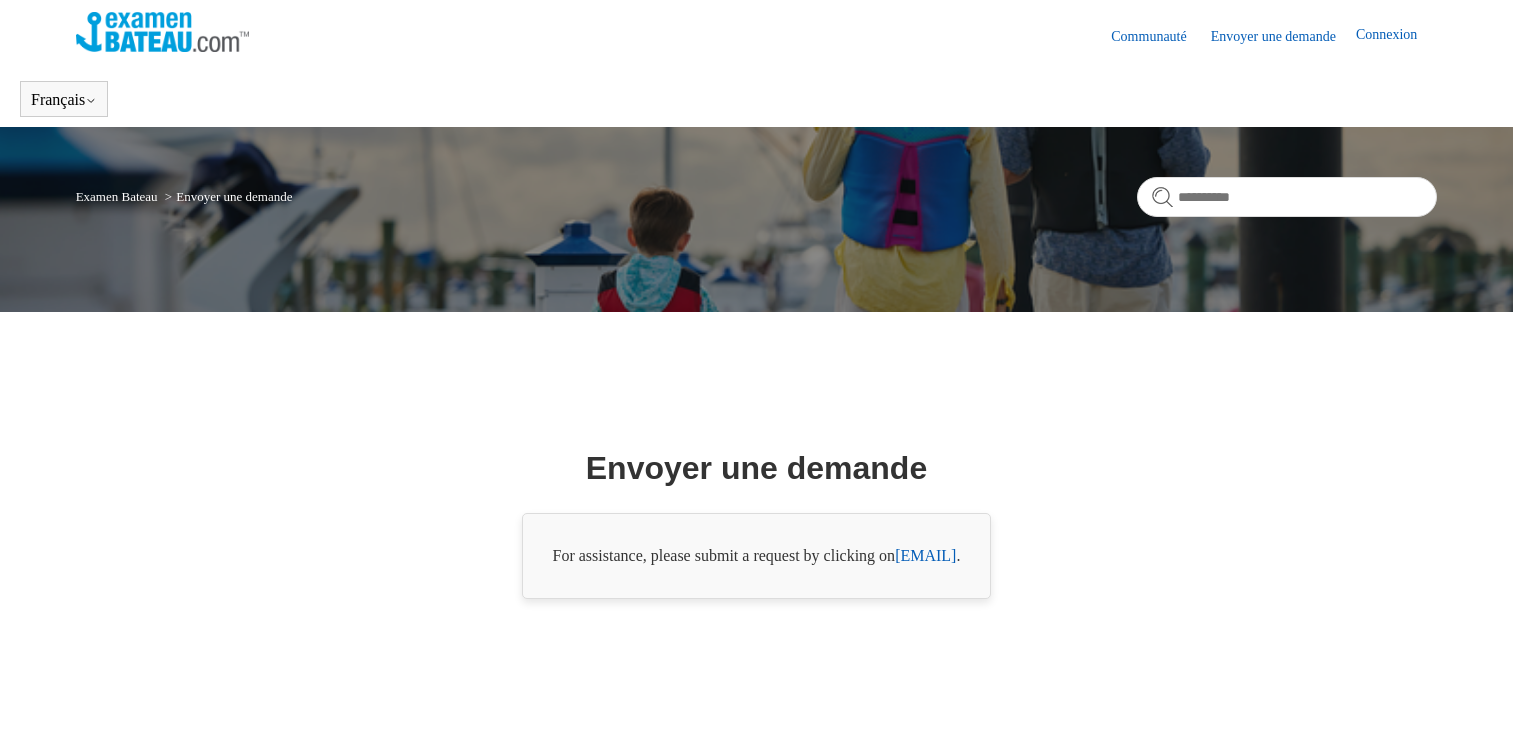 scroll, scrollTop: 0, scrollLeft: 0, axis: both 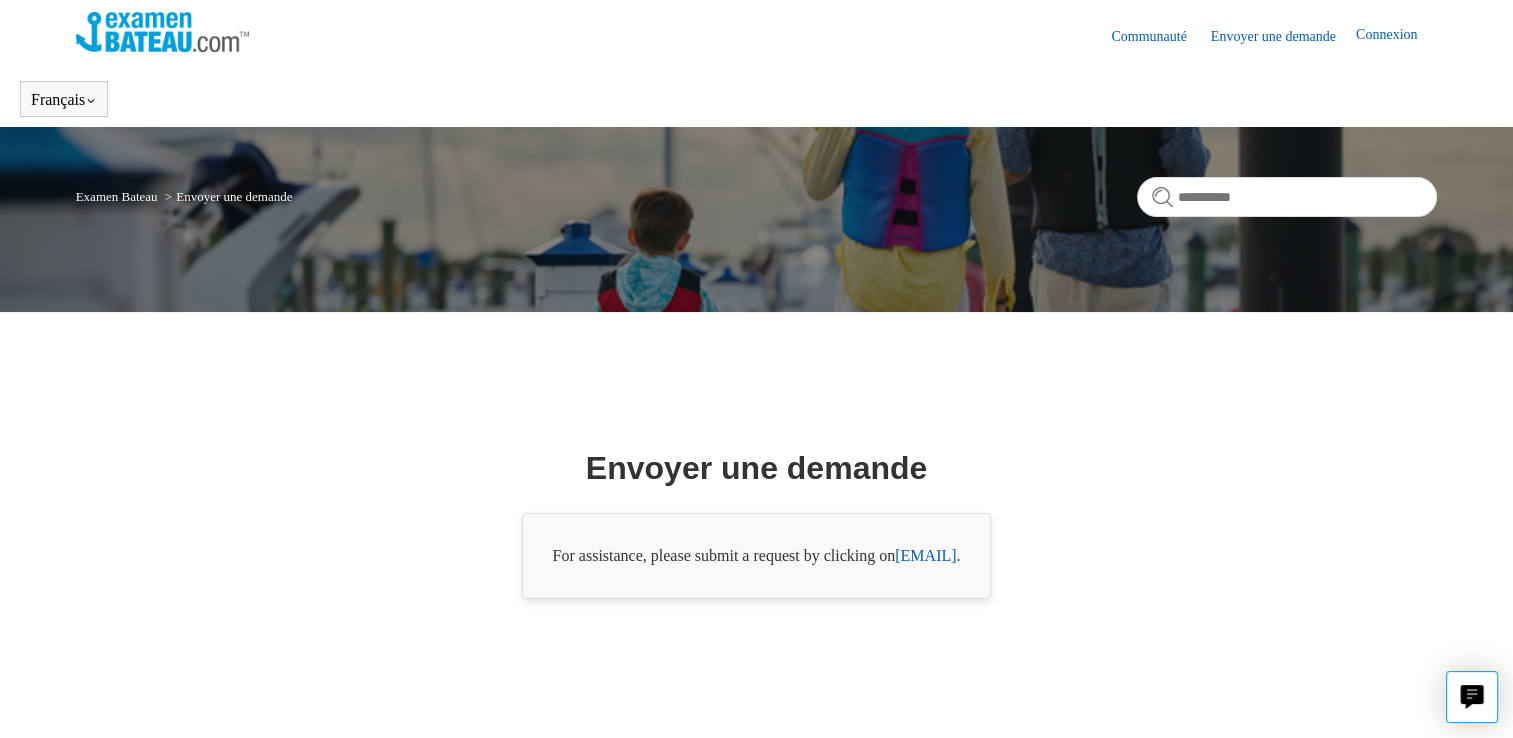 click on "[EMAIL]" at bounding box center (925, 555) 